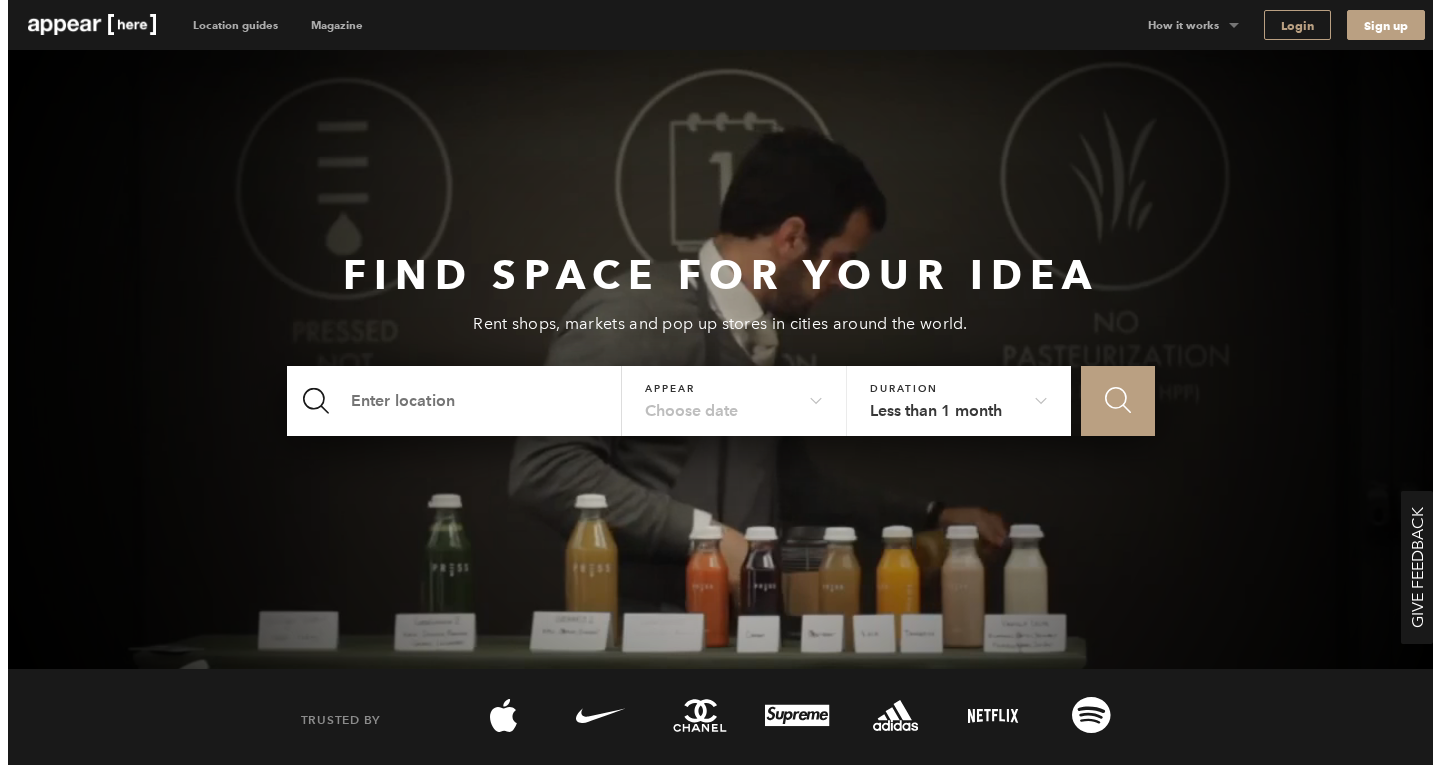 scroll, scrollTop: 0, scrollLeft: 0, axis: both 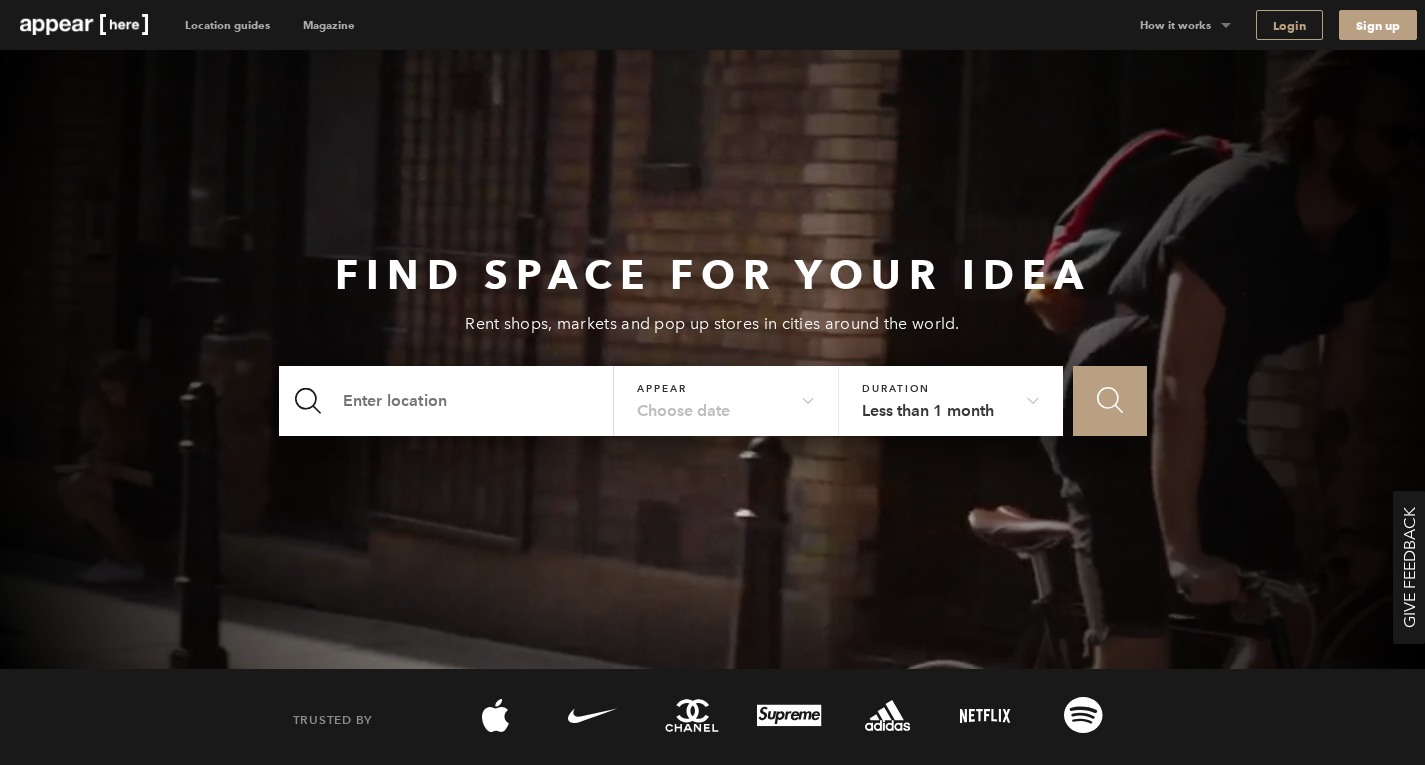 click on "Login" at bounding box center [1289, 25] 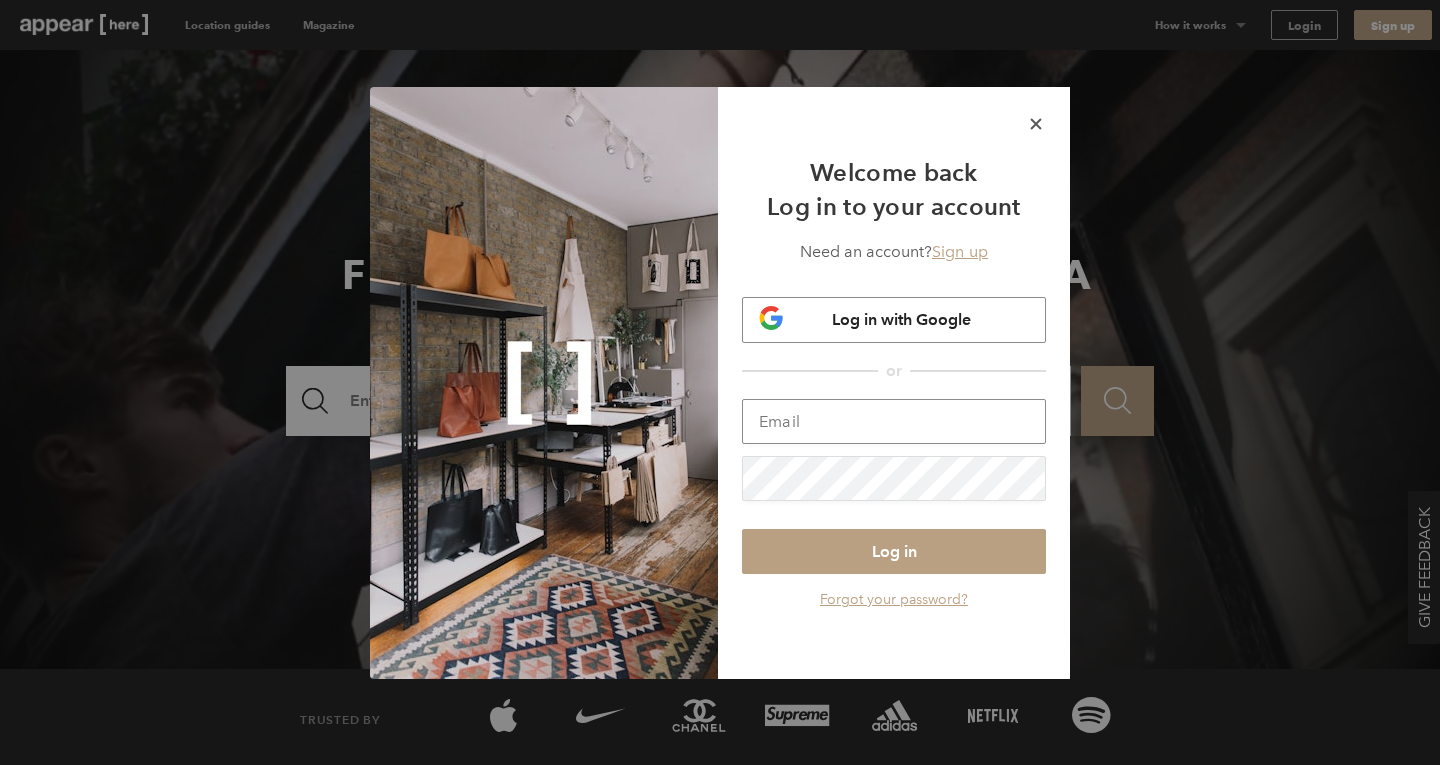click at bounding box center (894, 421) 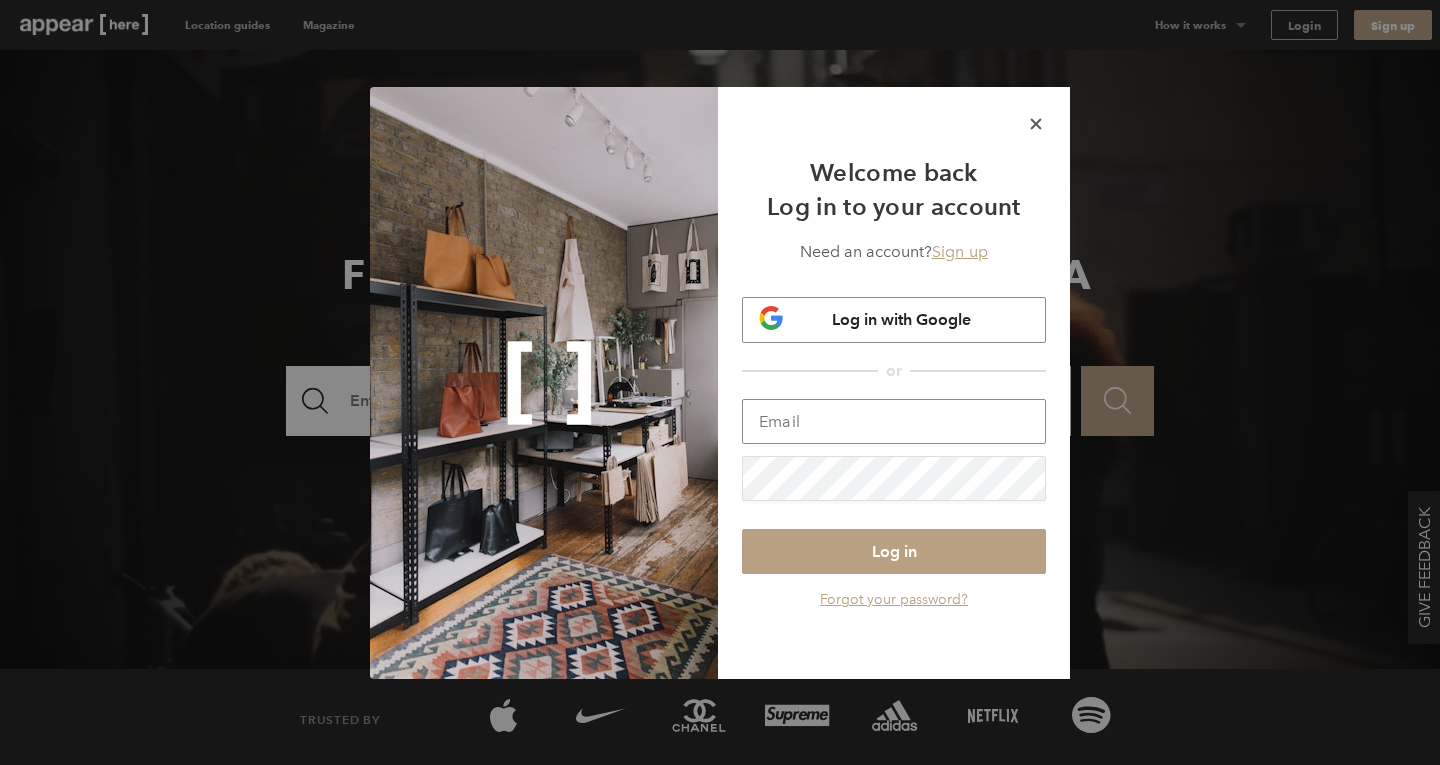 type on "mw@[EXAMPLE_DOMAIN]" 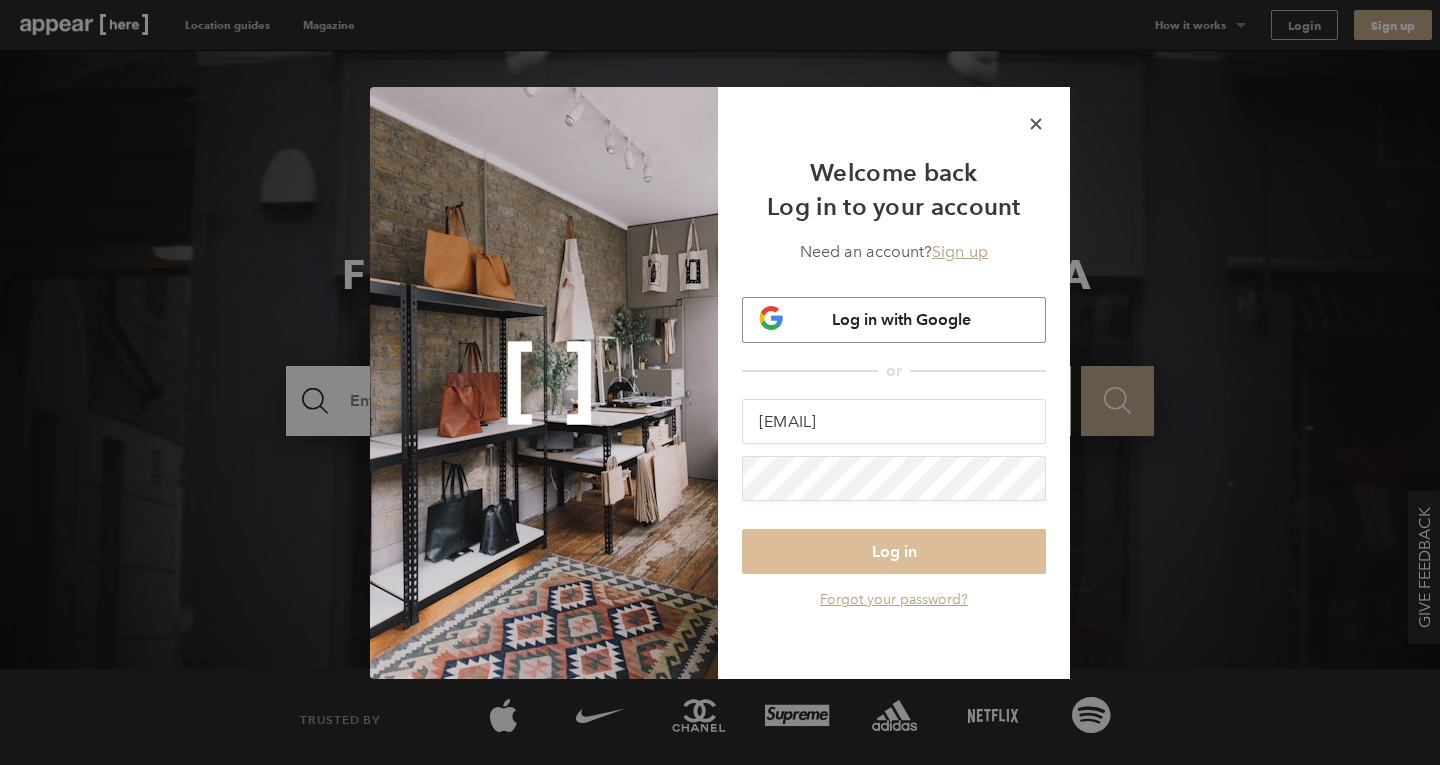 click on "Log in" at bounding box center [894, 551] 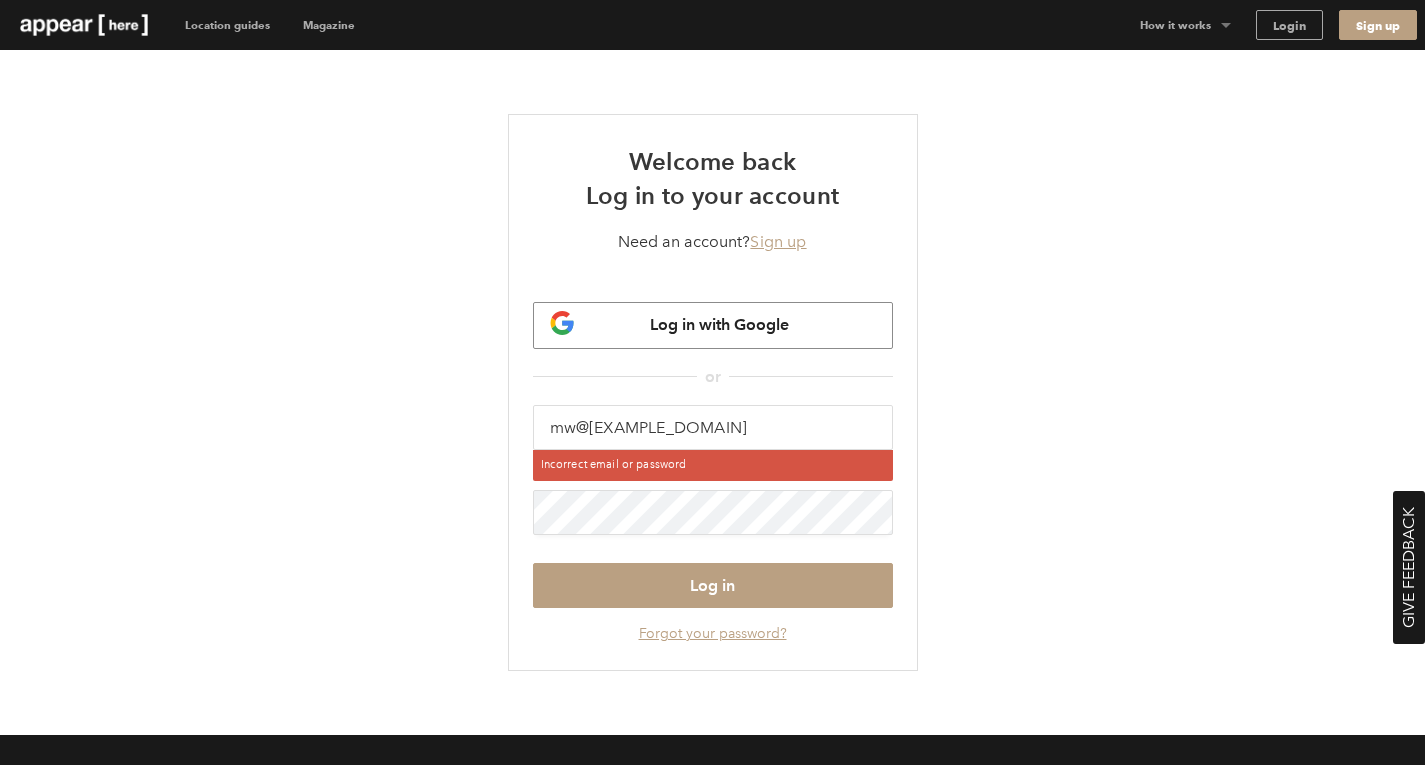 scroll, scrollTop: 0, scrollLeft: 0, axis: both 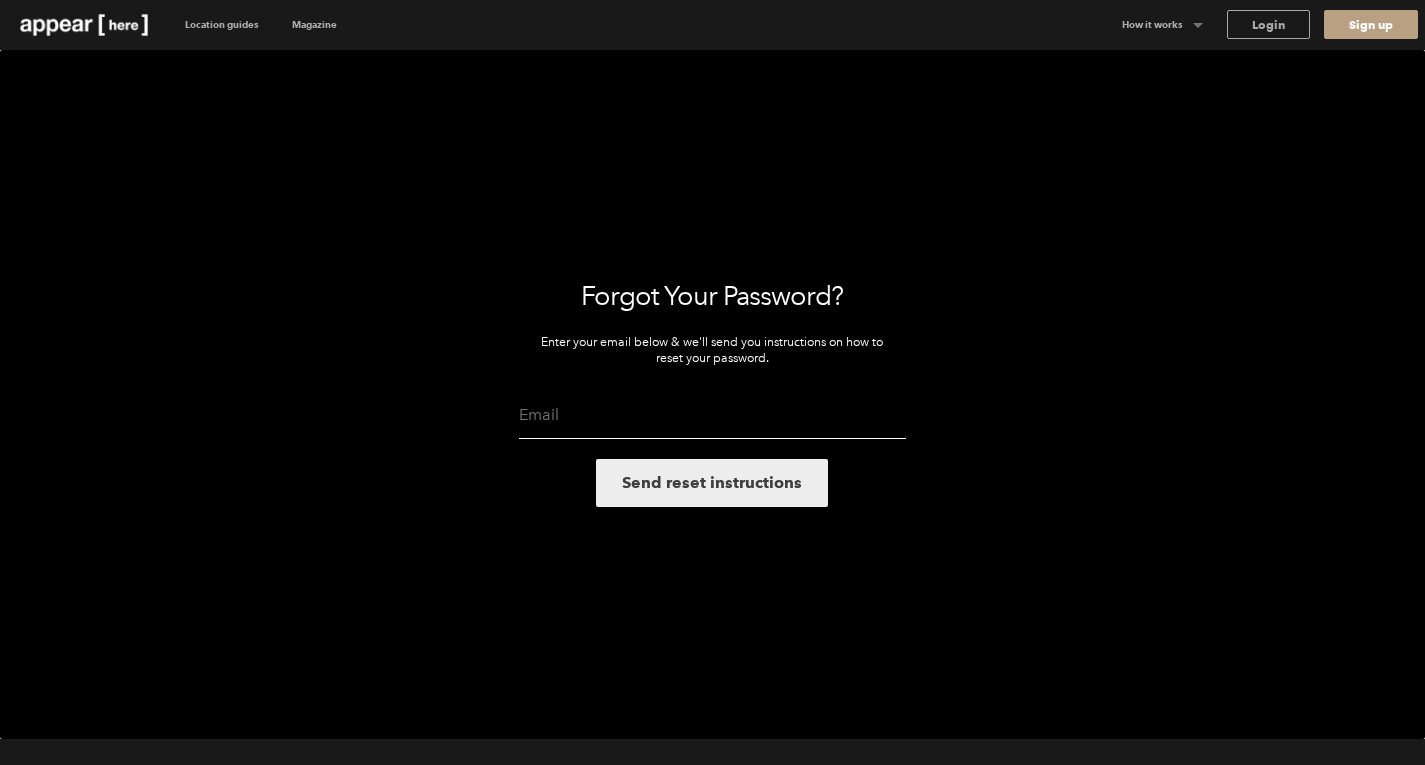 click at bounding box center [712, 415] 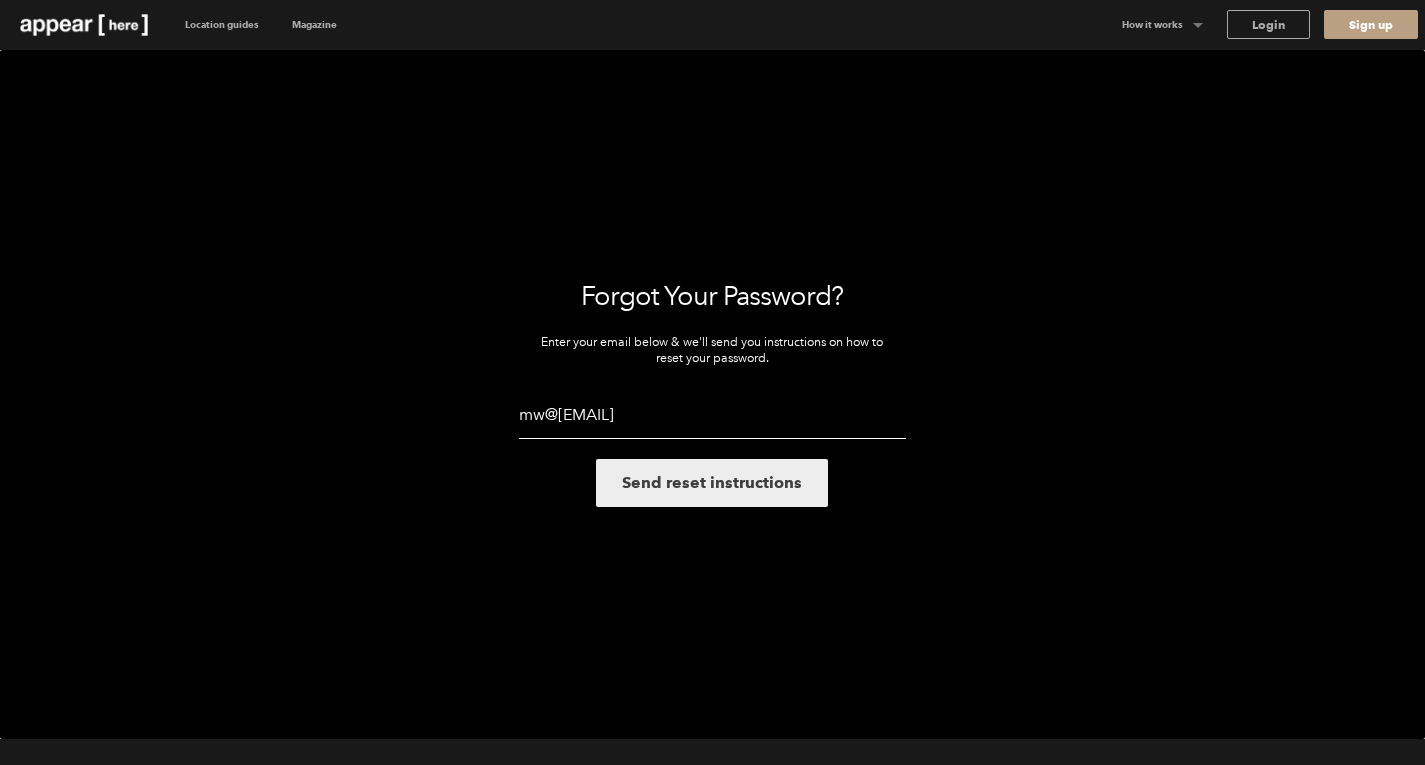 click on "mw@[EMAIL]" at bounding box center [712, 415] 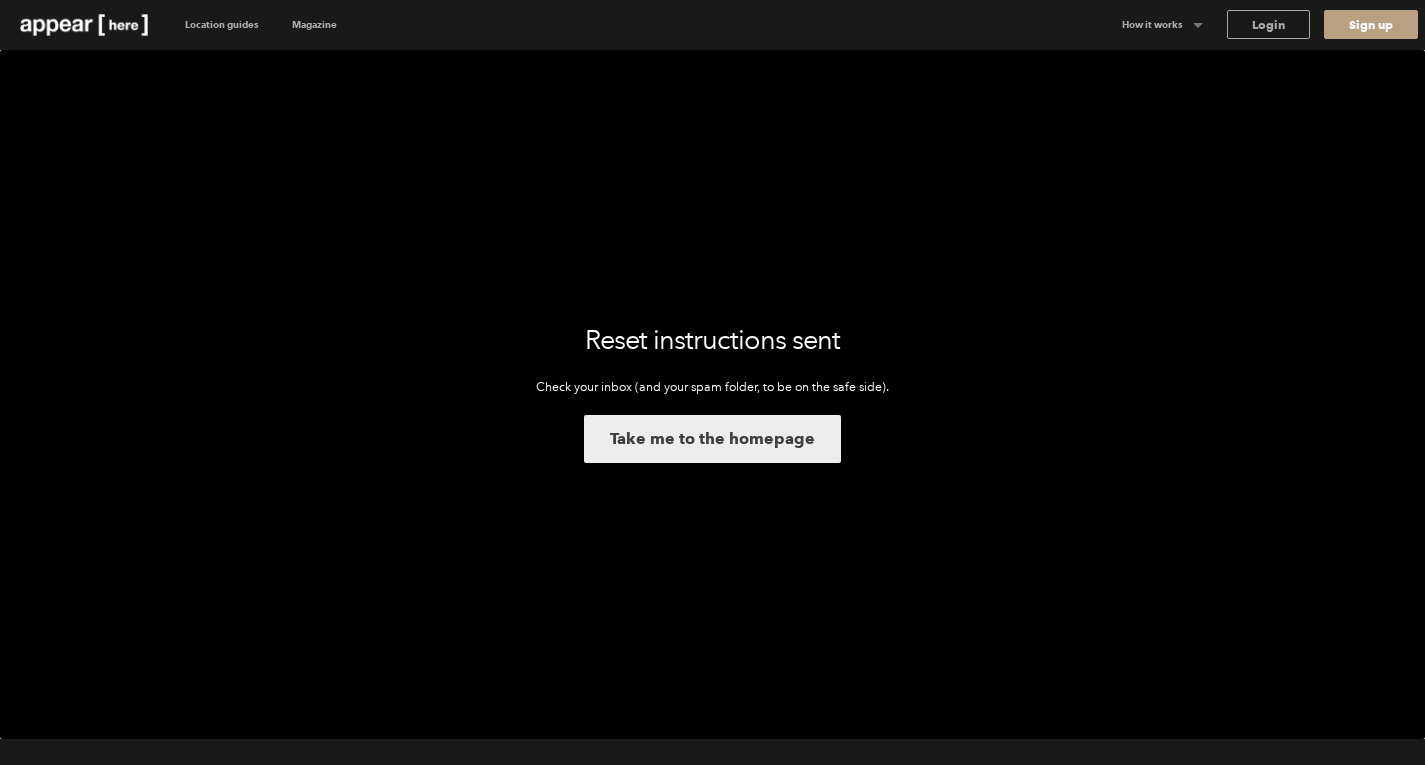 scroll, scrollTop: 0, scrollLeft: 0, axis: both 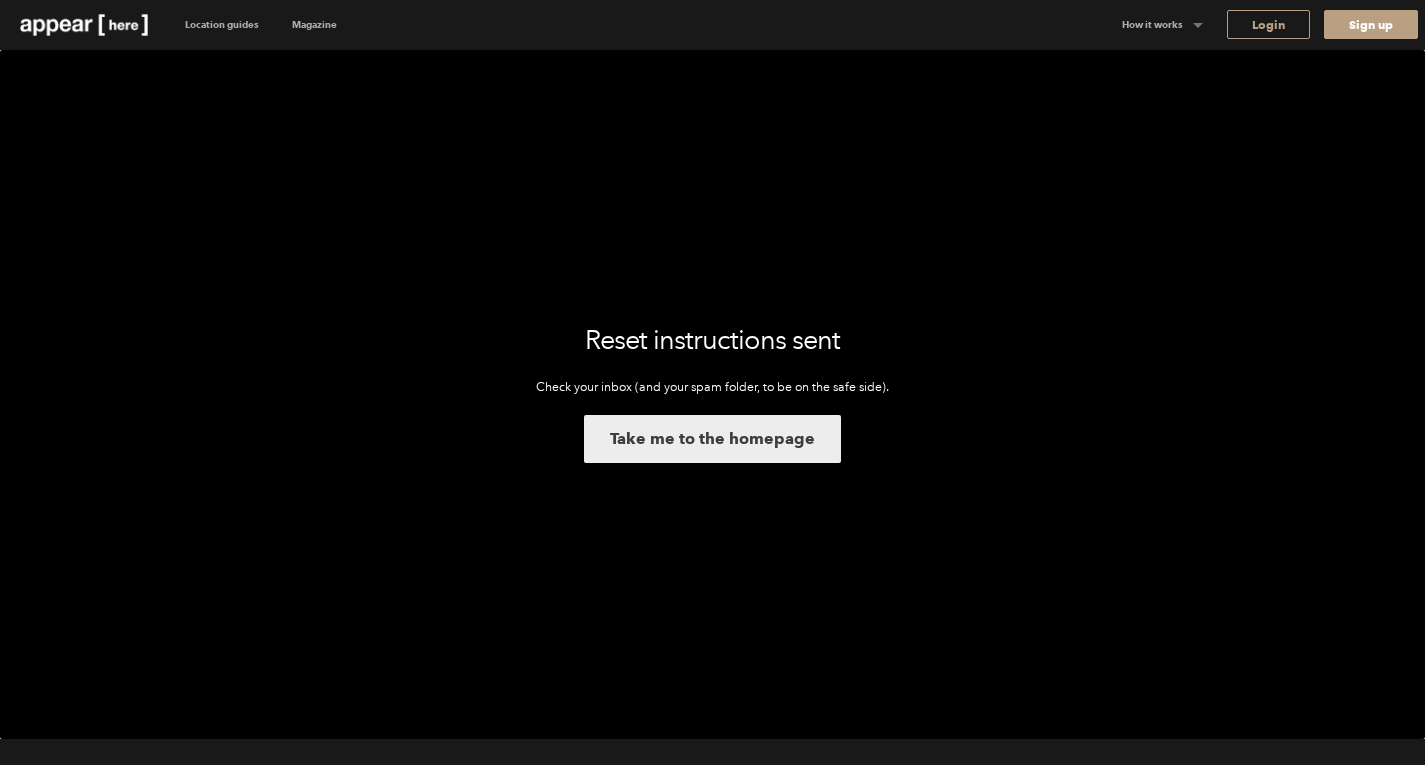 click on "Login" at bounding box center (1268, 24) 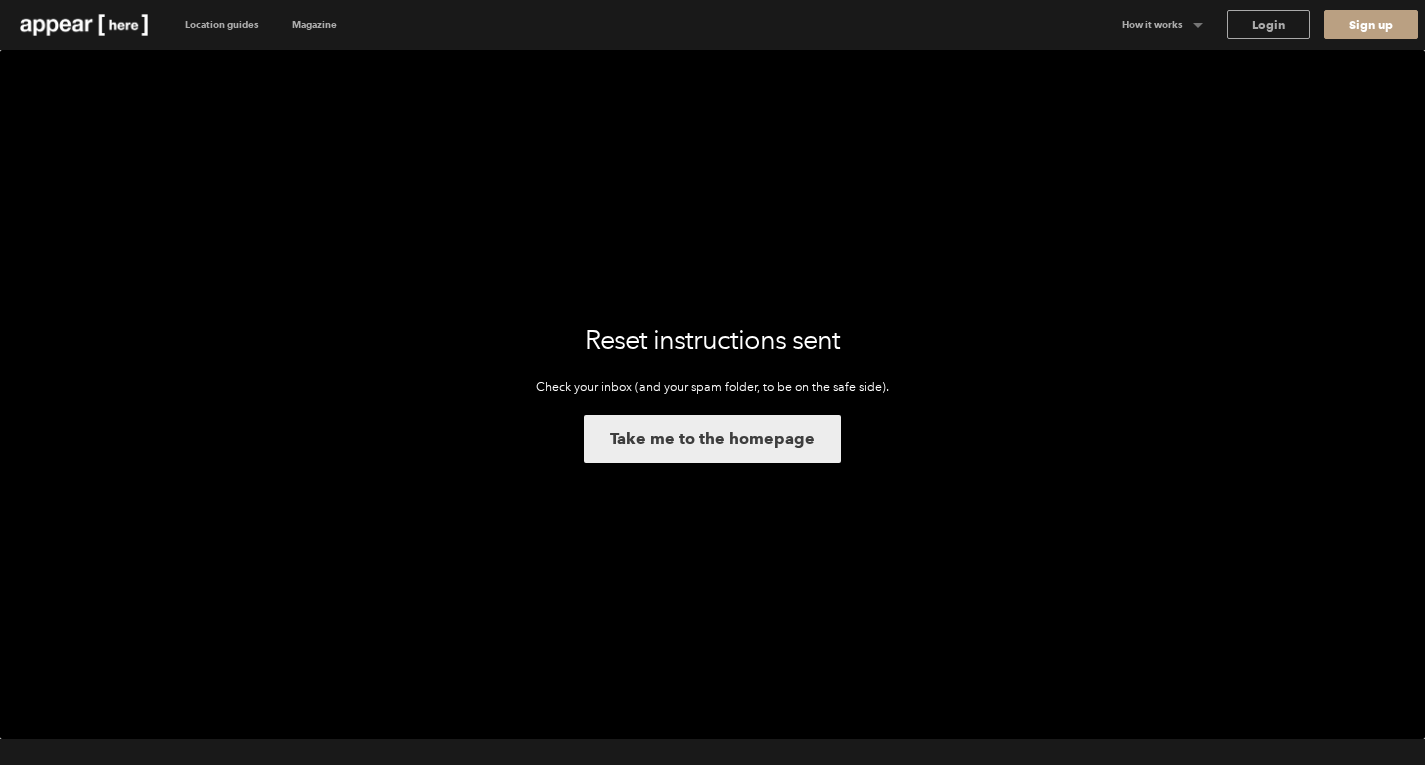 click on "Reset instructions sent
Check your inbox (and your spam folder, to be on the safe side).
Take me to the homepage" at bounding box center [712, 394] 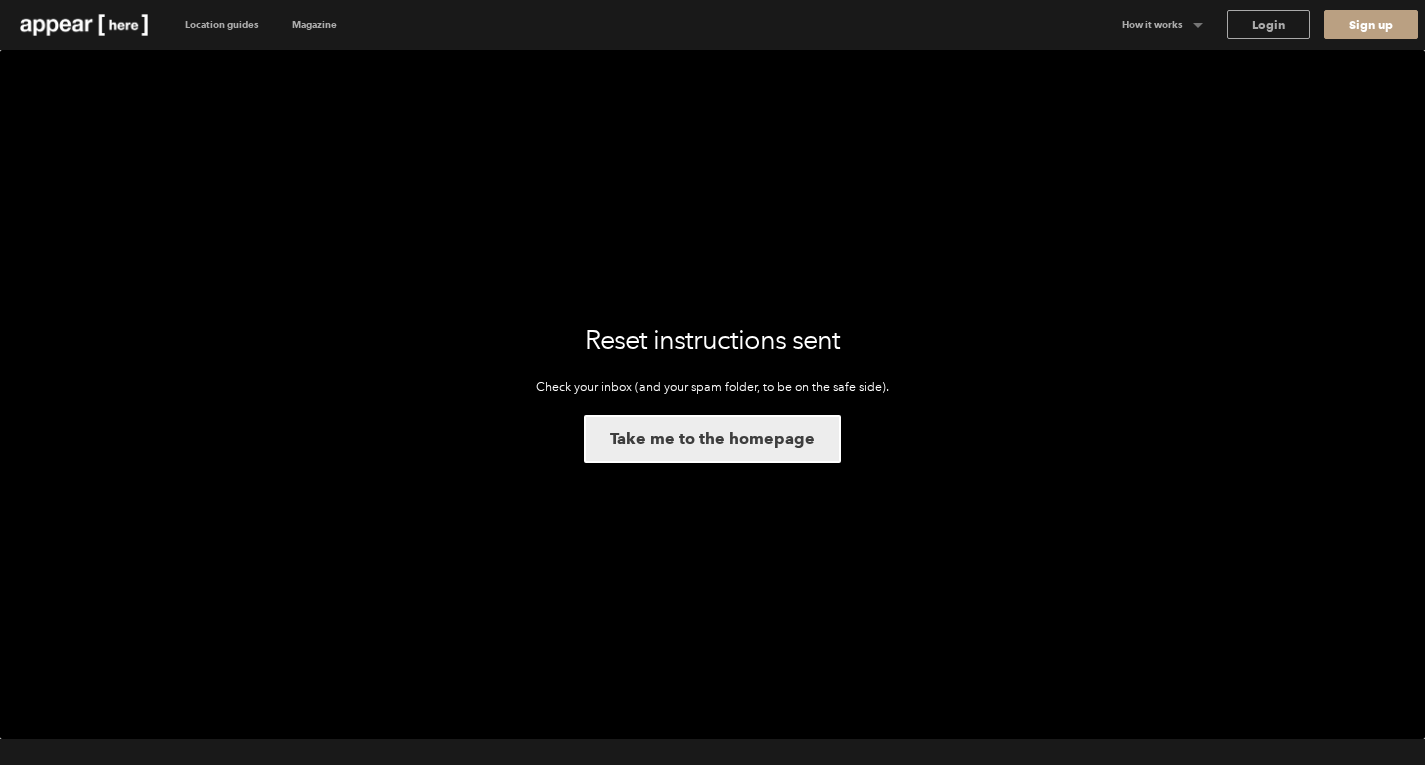 click on "Take me to the homepage" at bounding box center [712, 439] 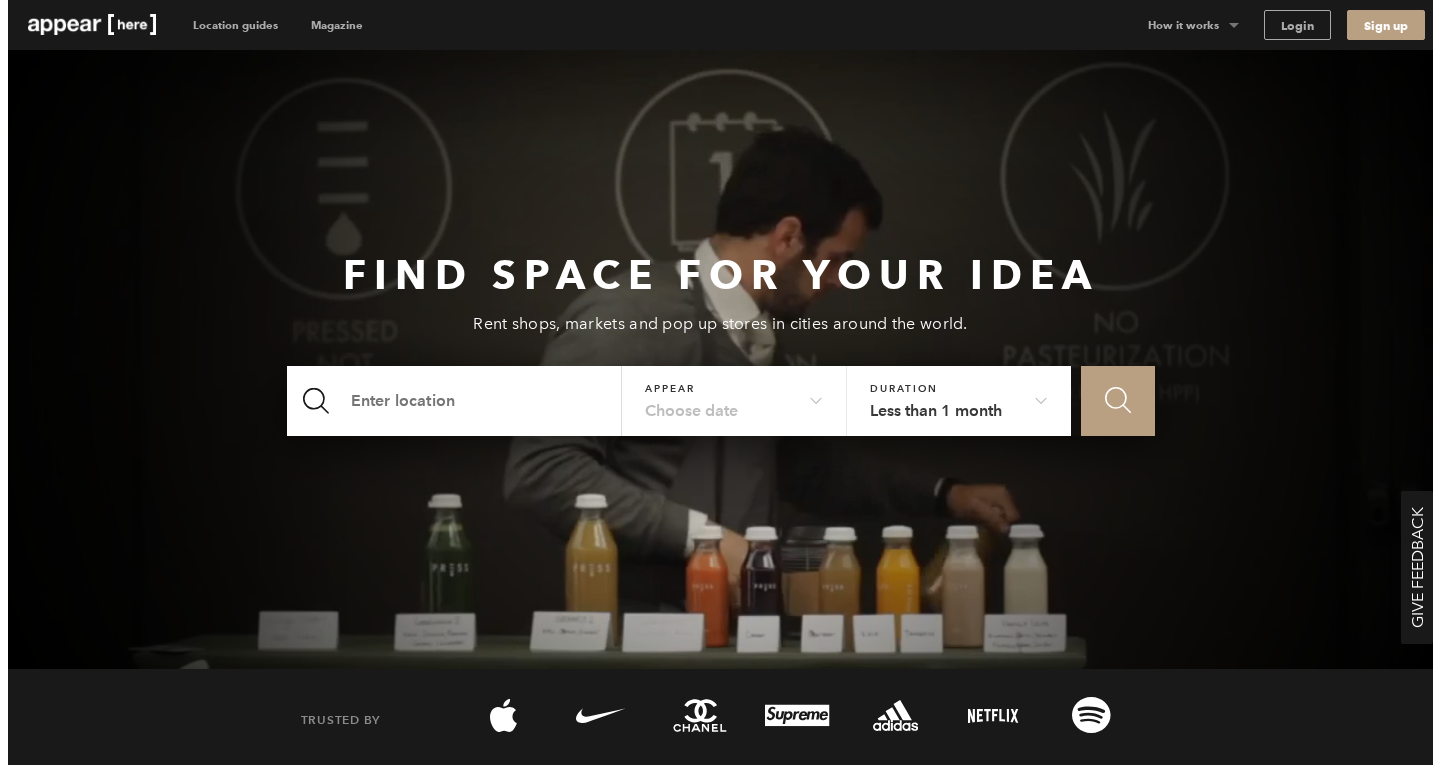 scroll, scrollTop: 0, scrollLeft: 0, axis: both 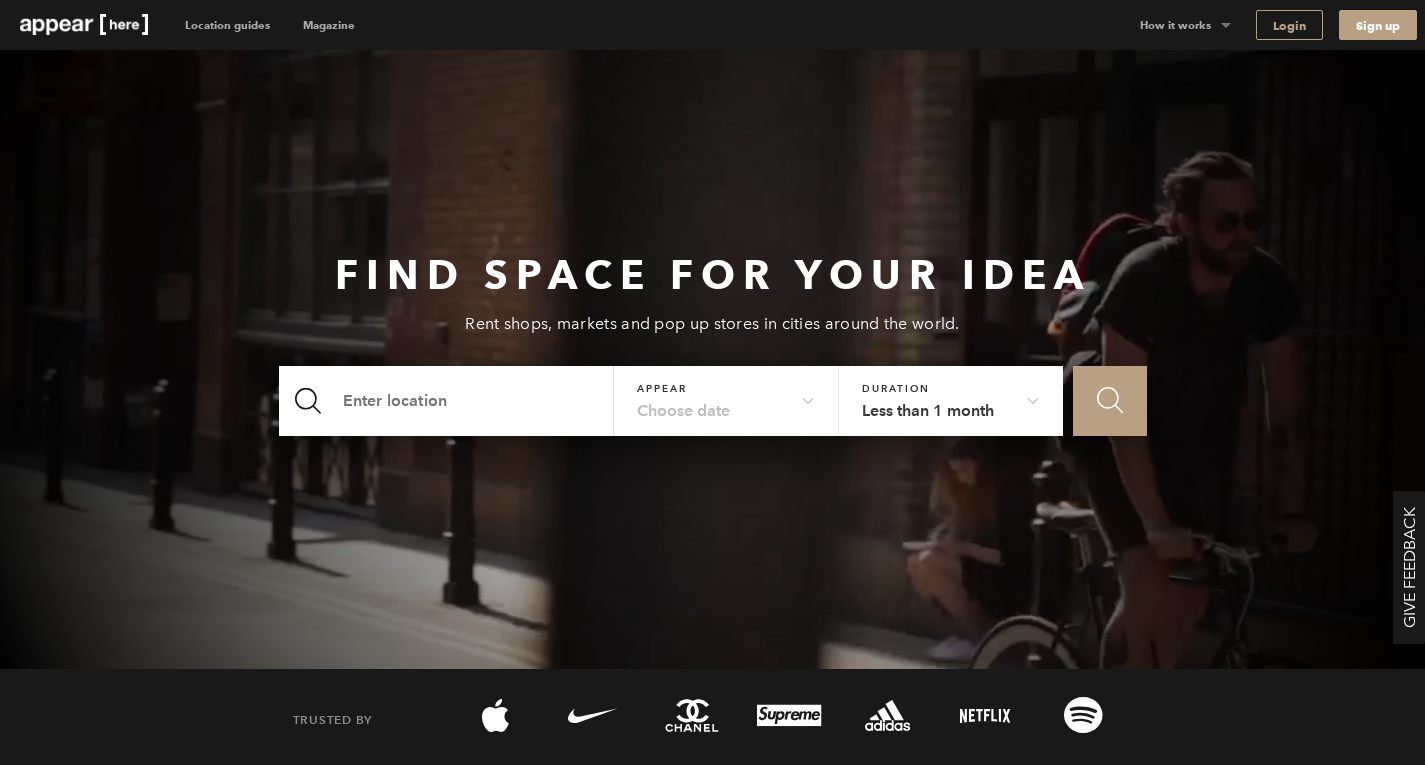 click on "Login" at bounding box center (1289, 25) 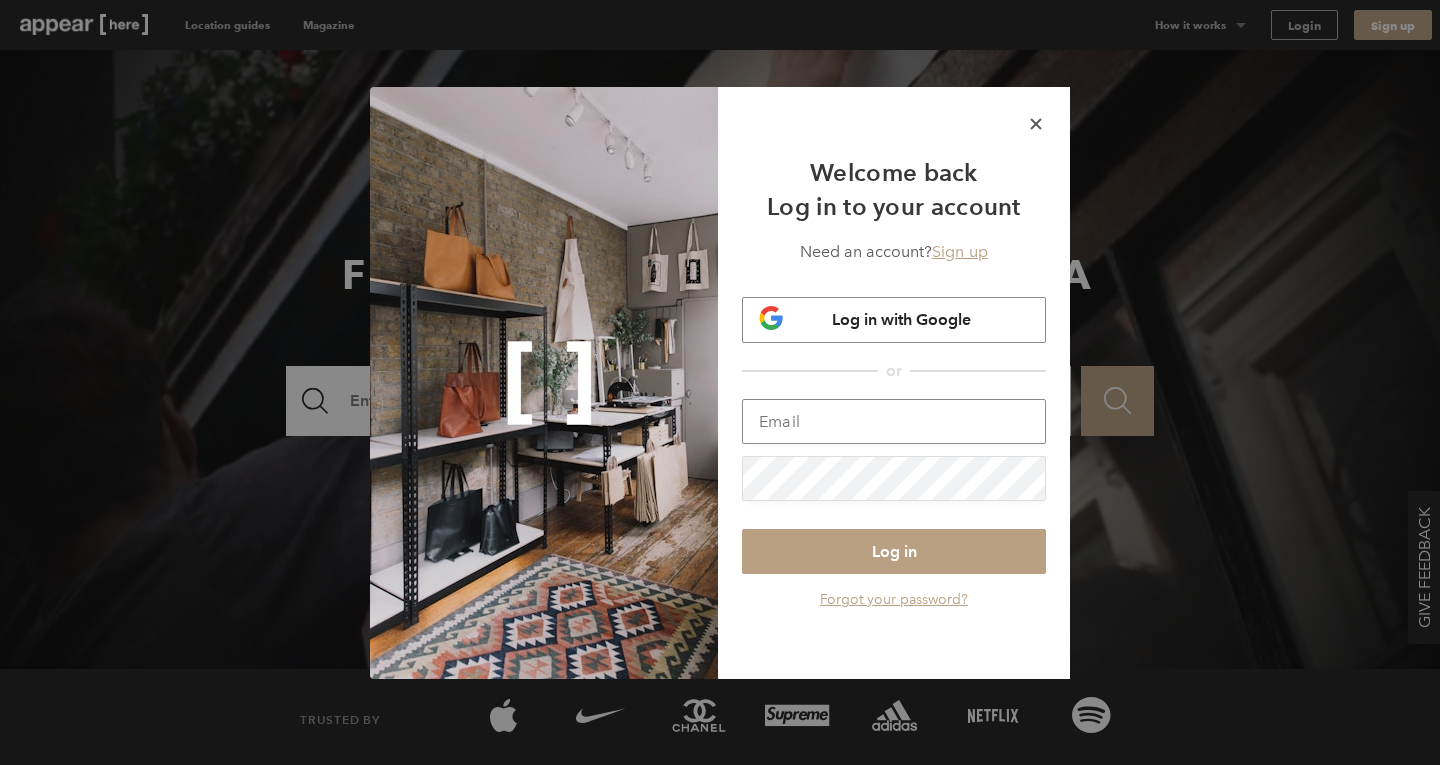 click at bounding box center (894, 421) 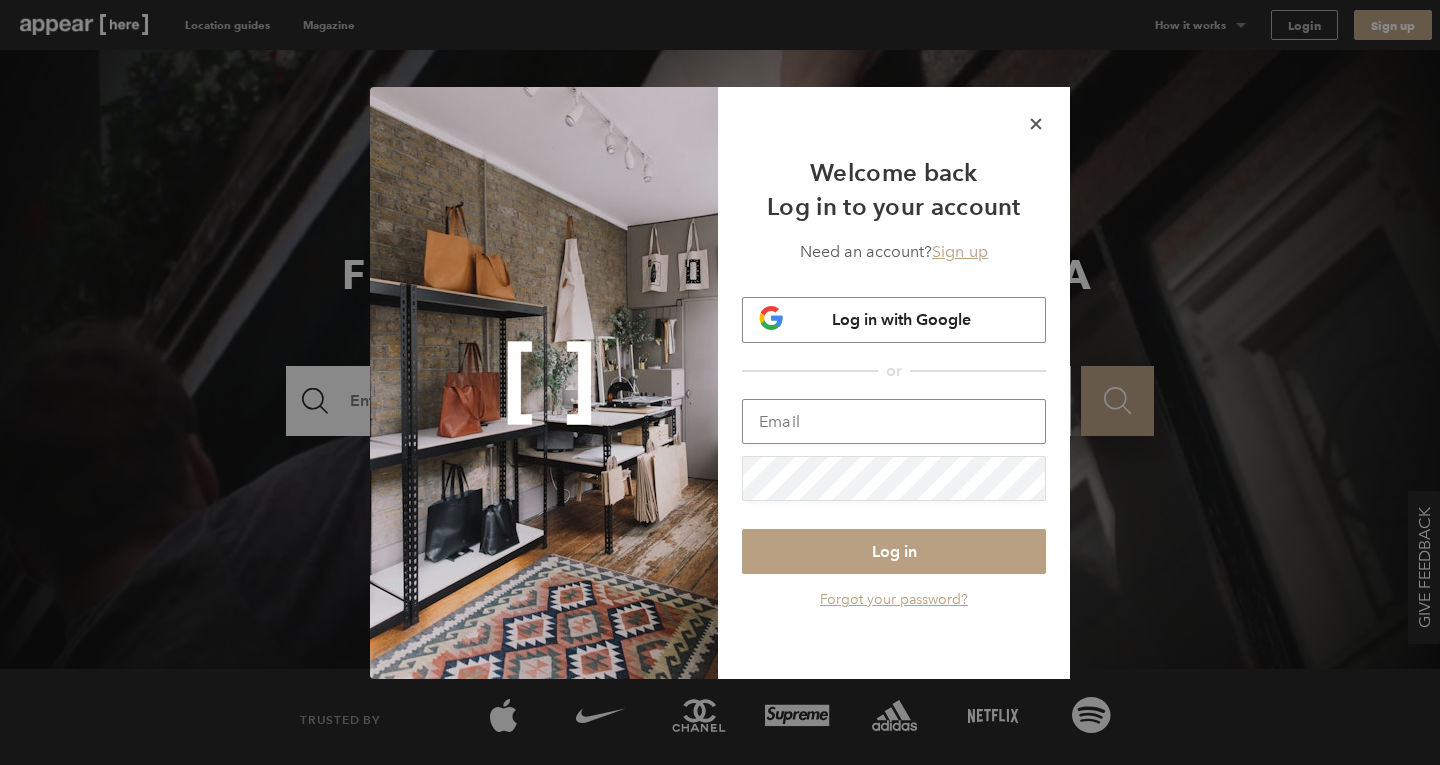 type on "mw@[EXAMPLE_DOMAIN]" 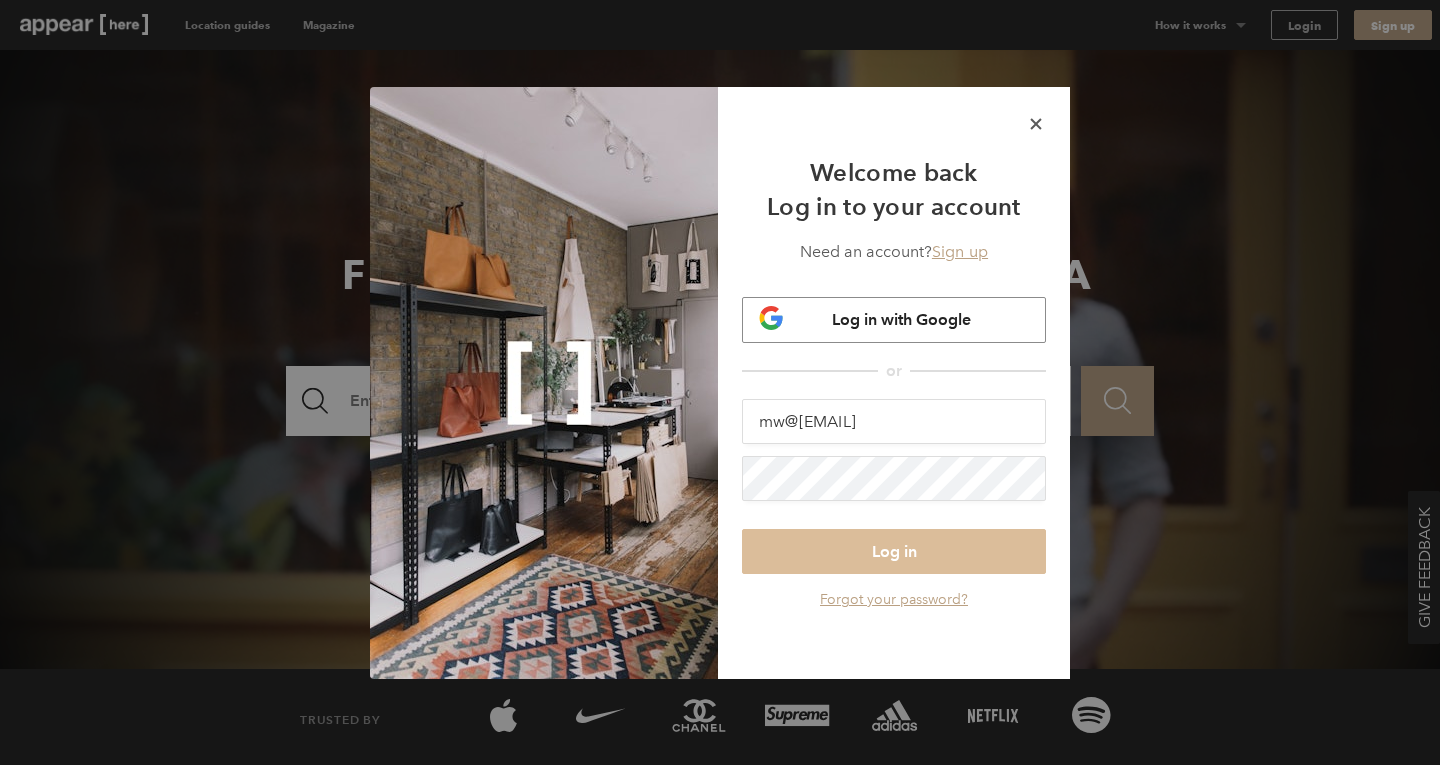 click on "Log in" at bounding box center (894, 551) 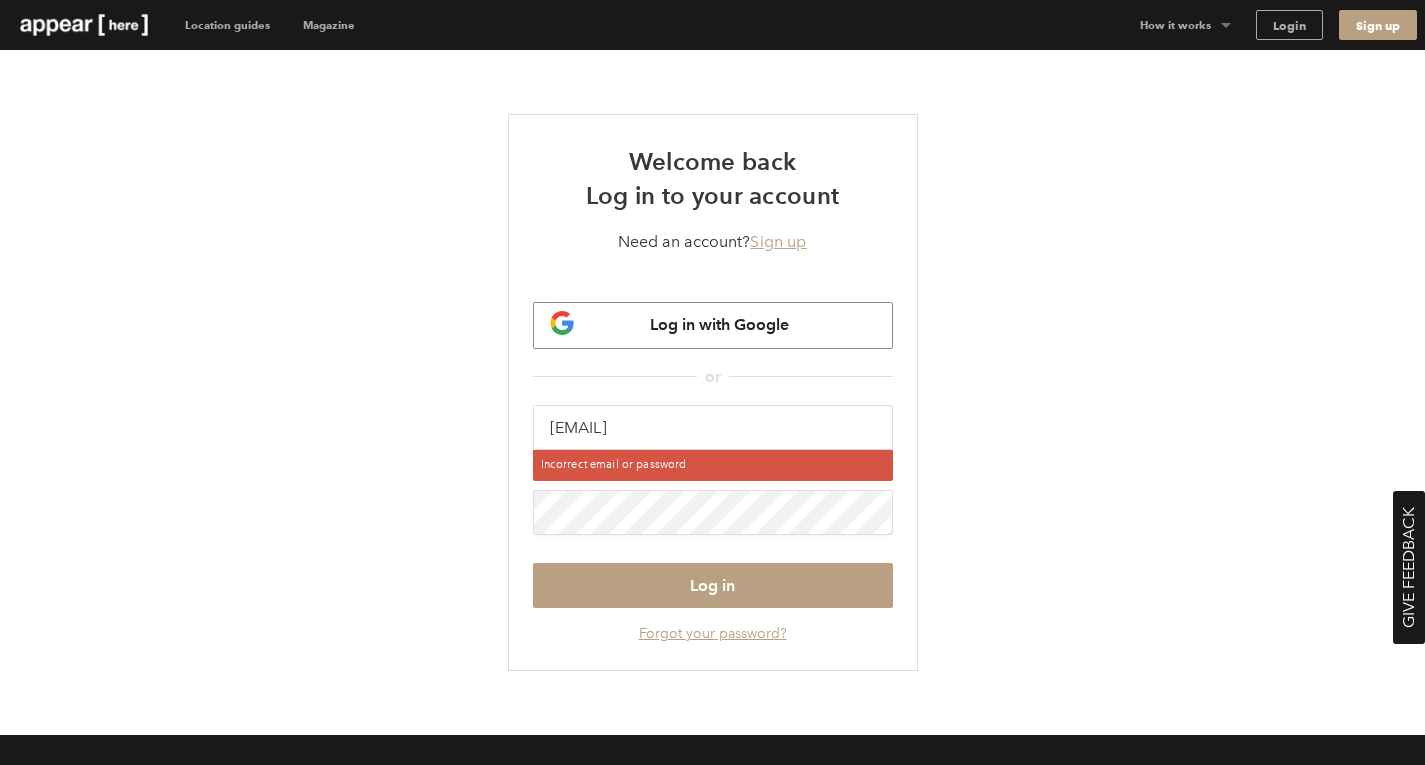 scroll, scrollTop: 0, scrollLeft: 0, axis: both 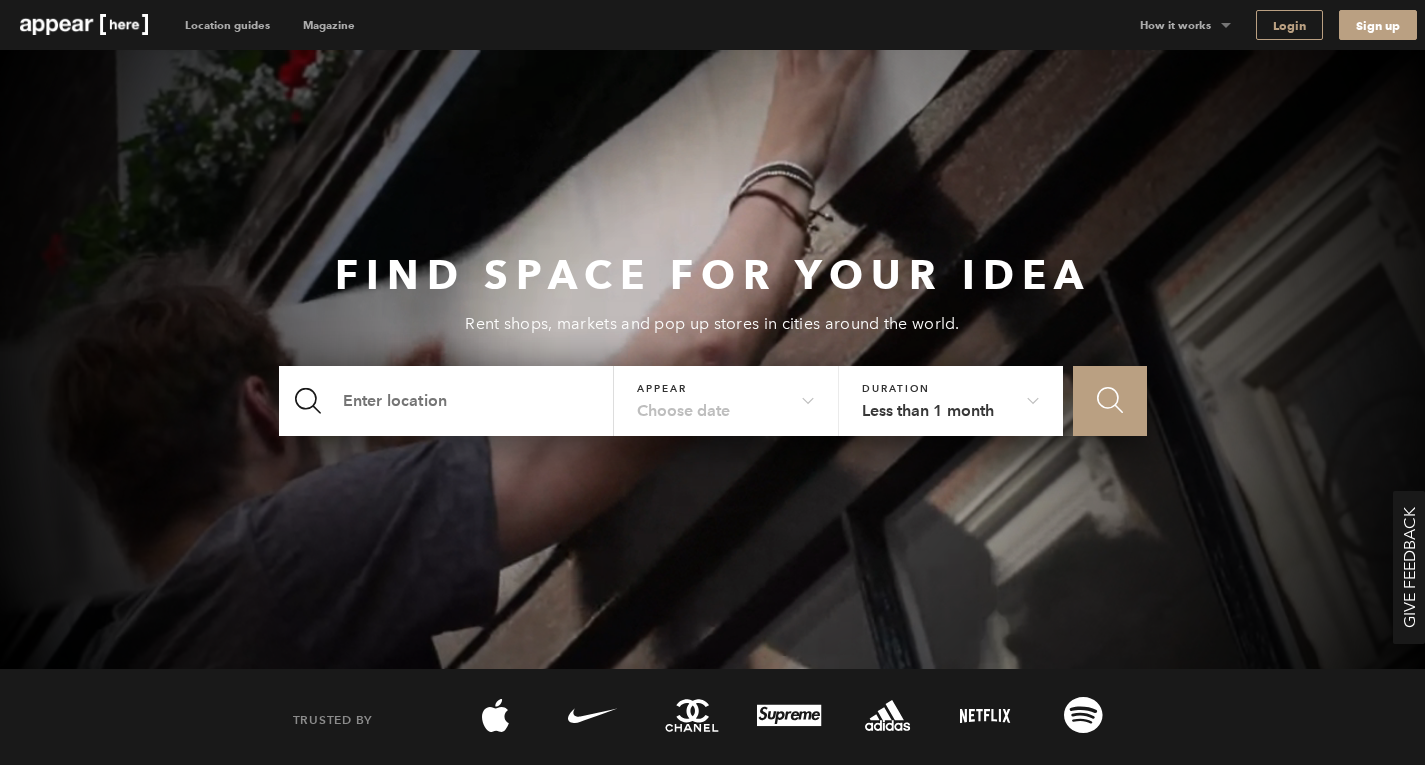 click on "Login" at bounding box center (1289, 25) 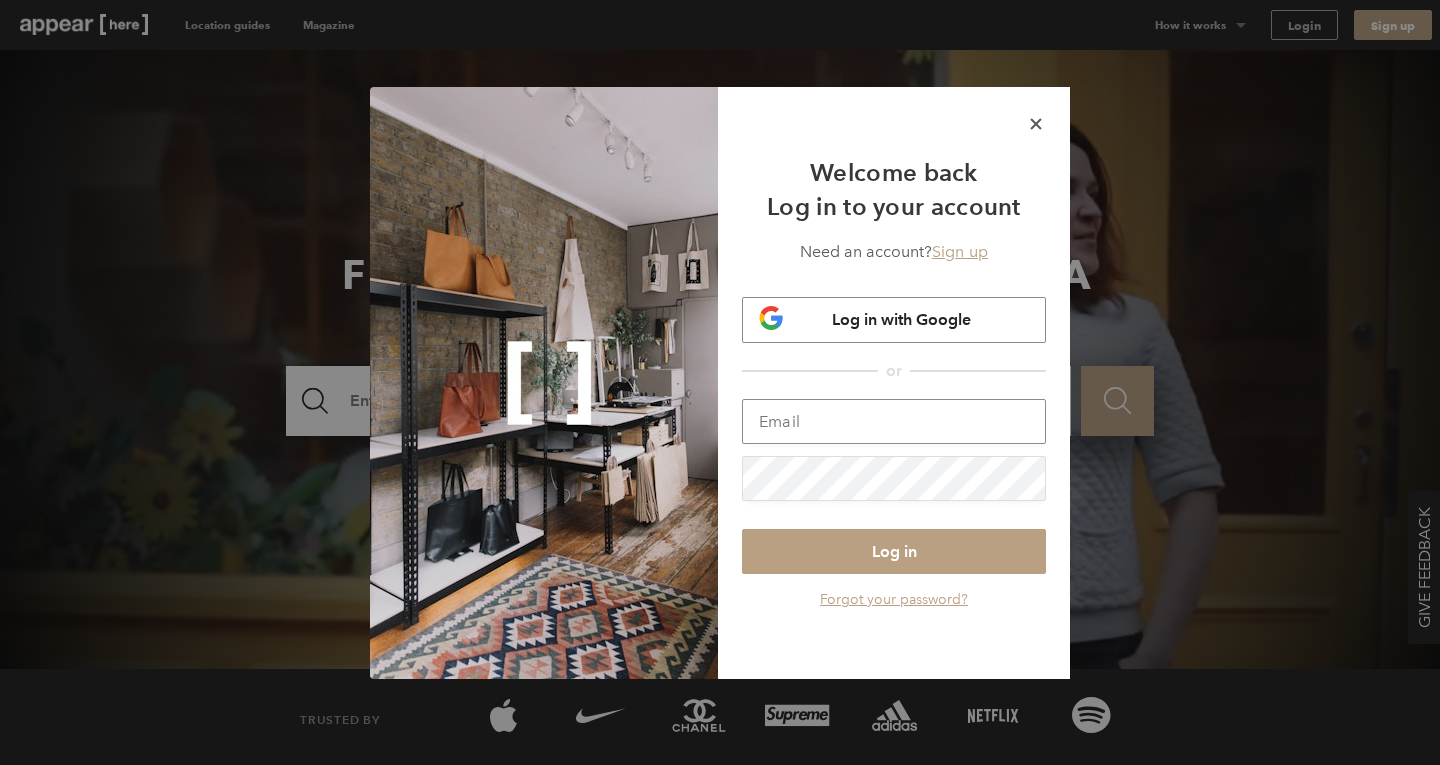 click at bounding box center (894, 421) 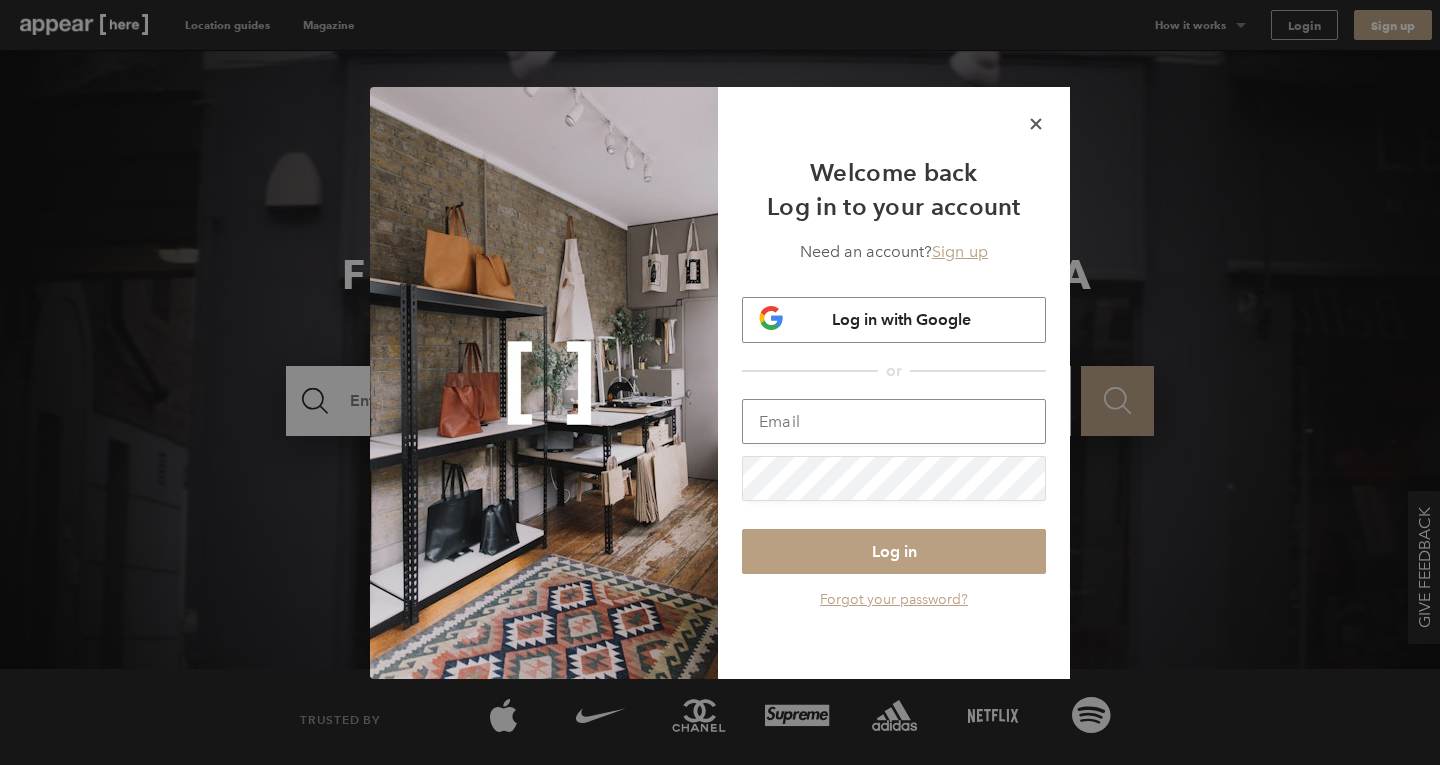 type on "mw@[EXAMPLE_DOMAIN]" 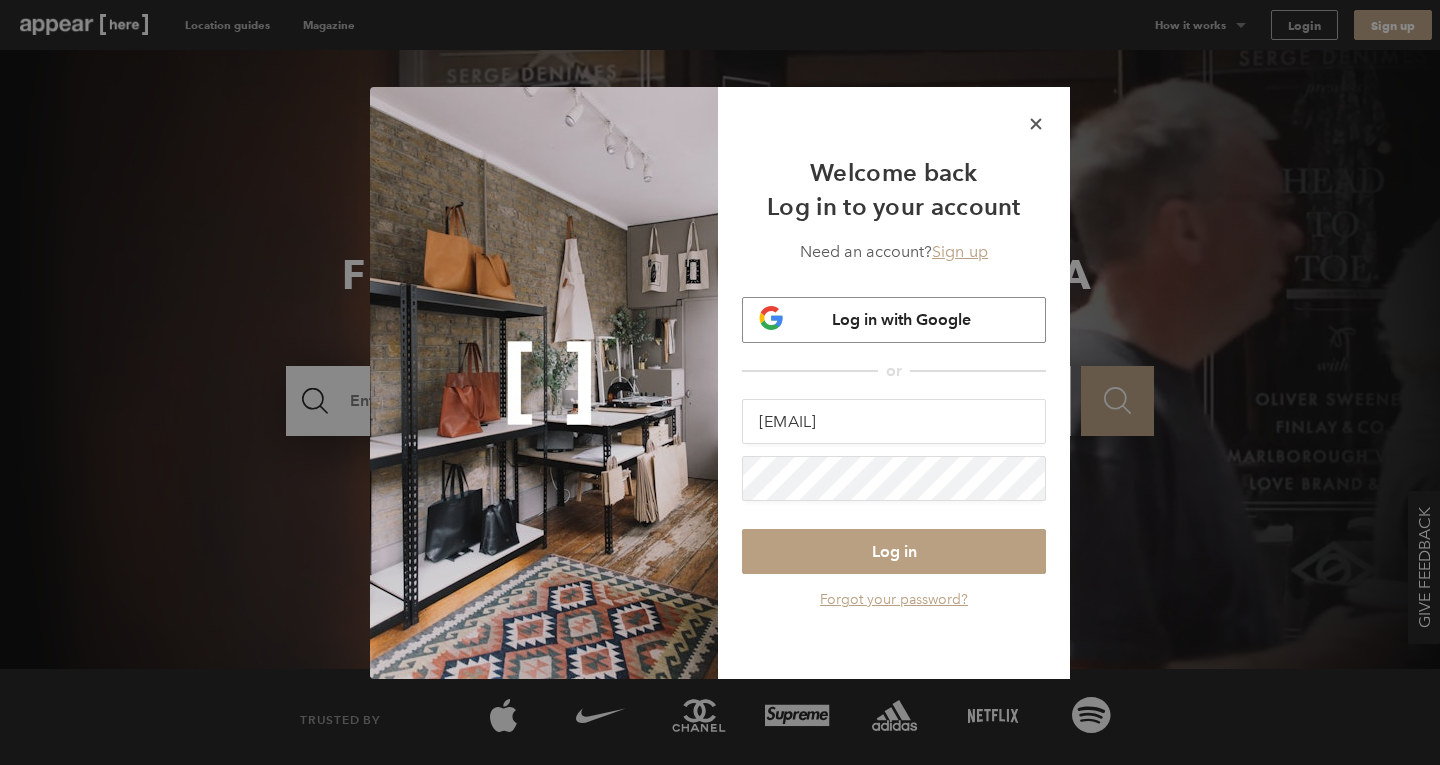 click on "icon-x" at bounding box center (1036, 124) 